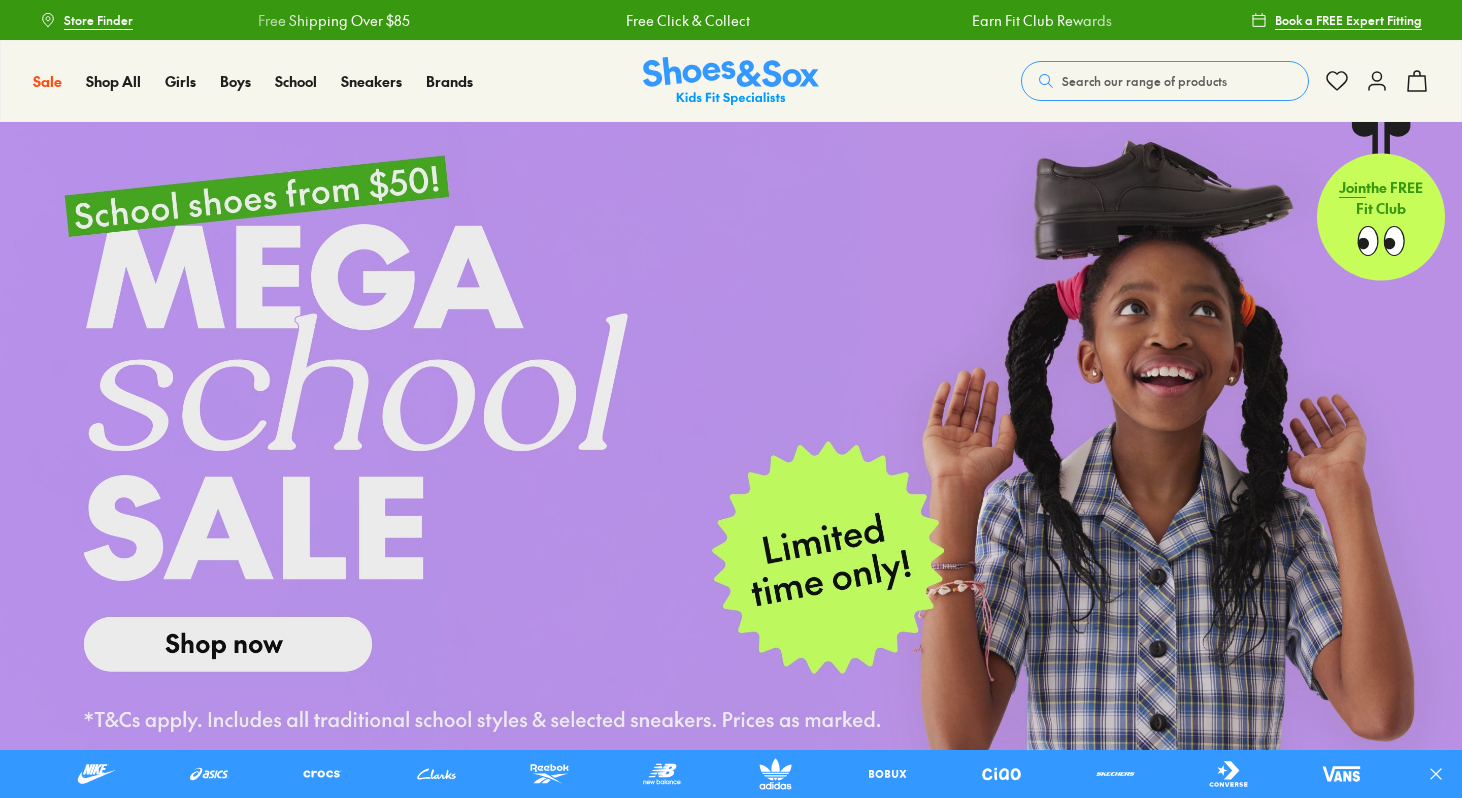 scroll, scrollTop: 0, scrollLeft: 0, axis: both 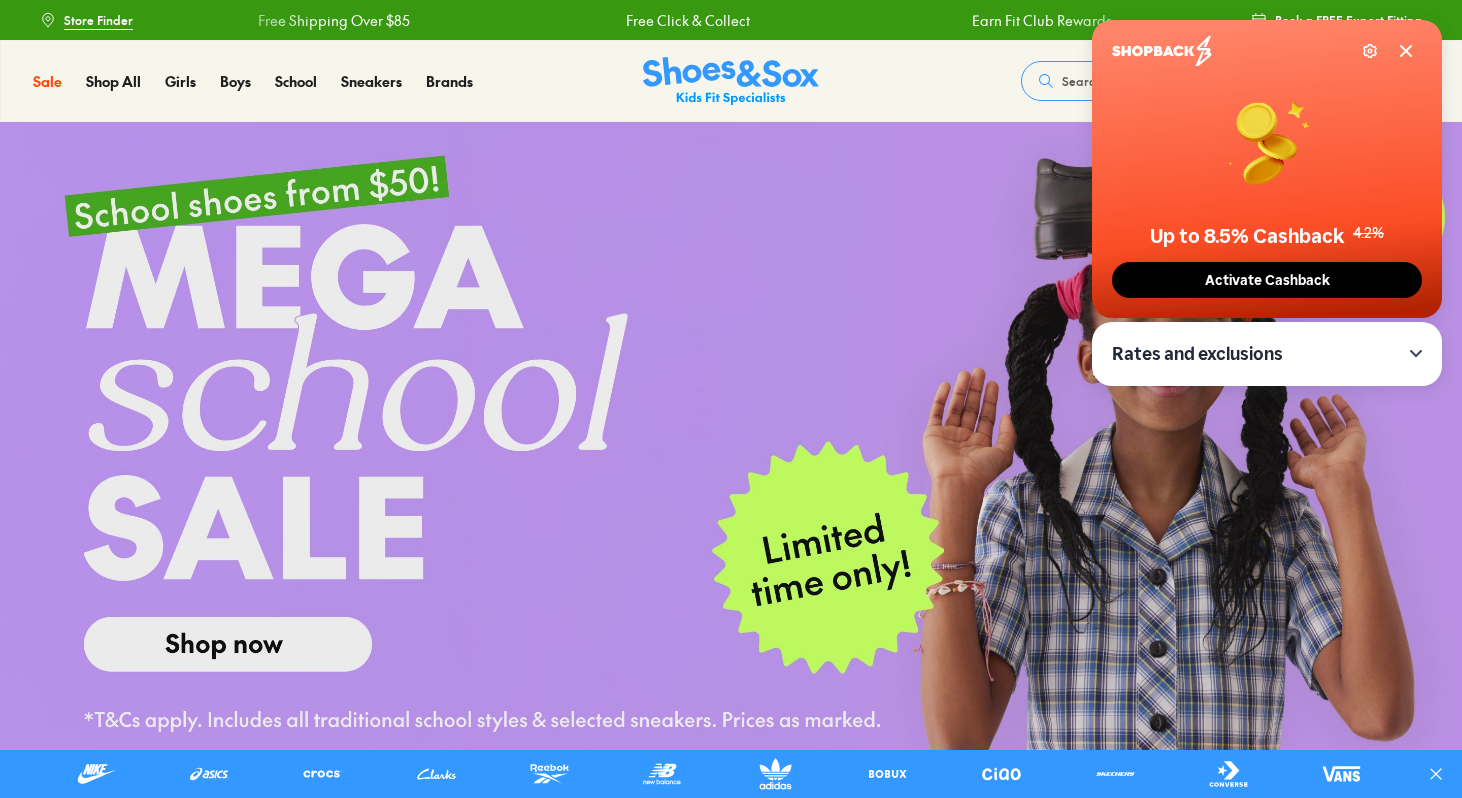 click on "Activate Cashback" at bounding box center [1267, 280] 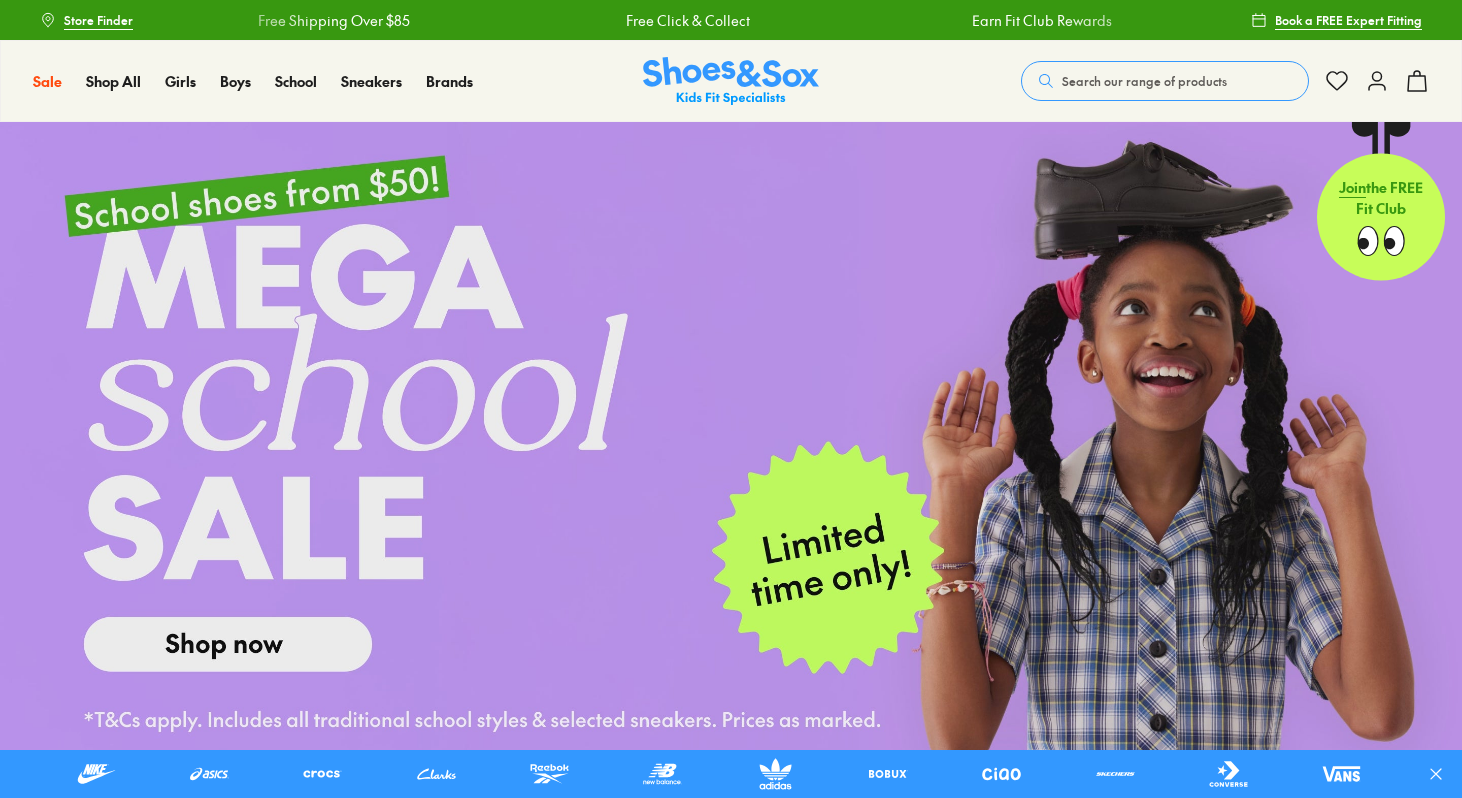 scroll, scrollTop: 0, scrollLeft: 0, axis: both 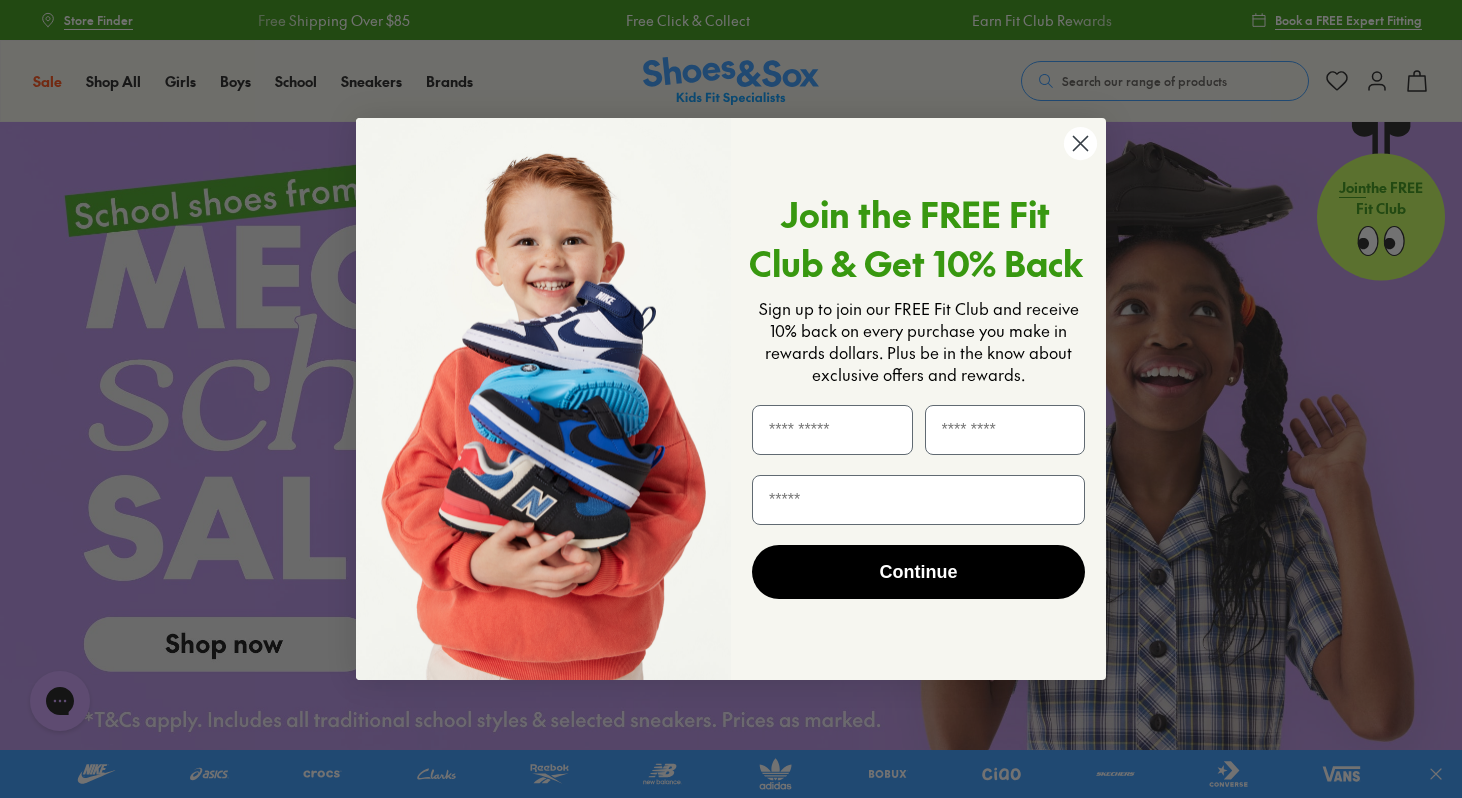 click 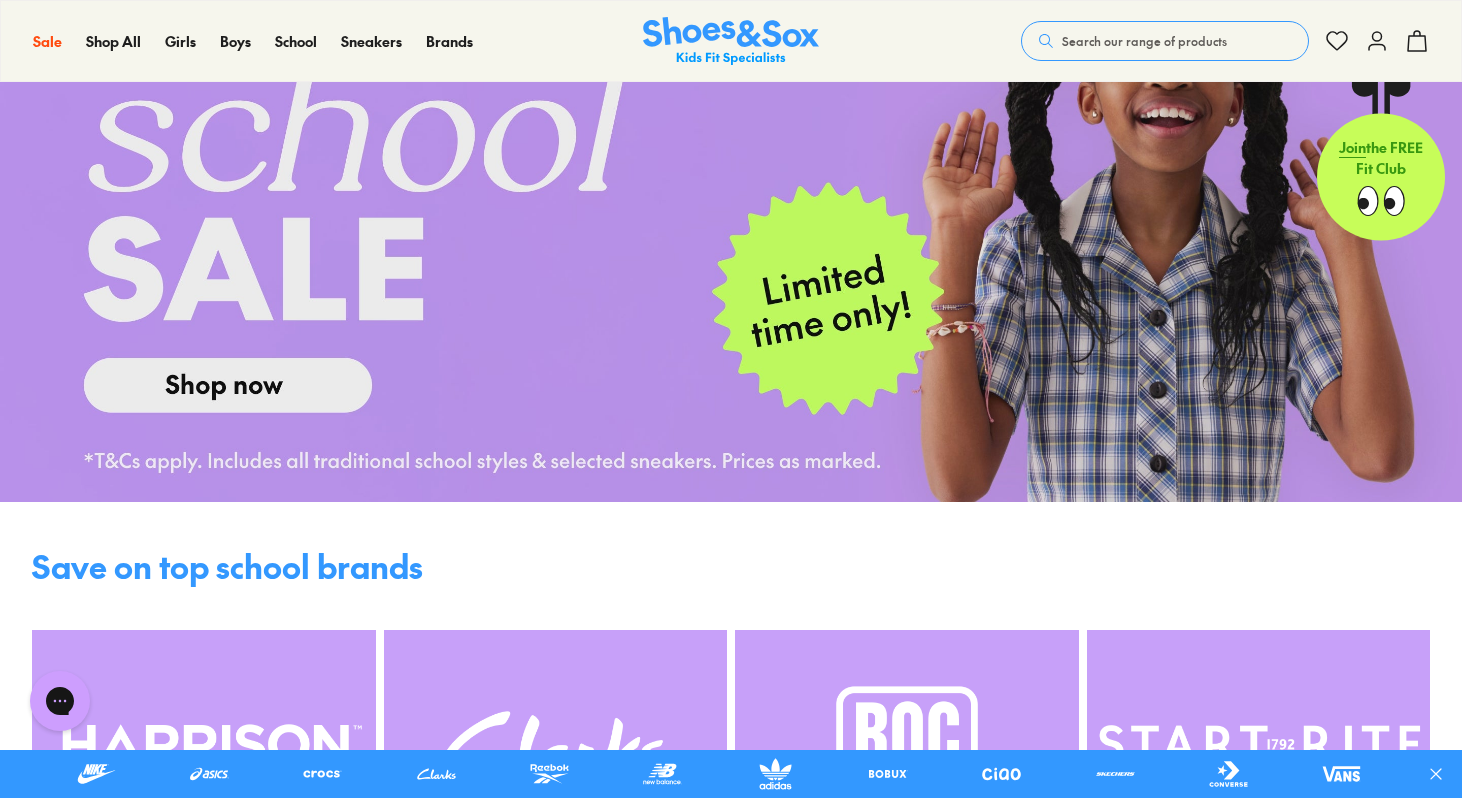 scroll, scrollTop: 0, scrollLeft: 0, axis: both 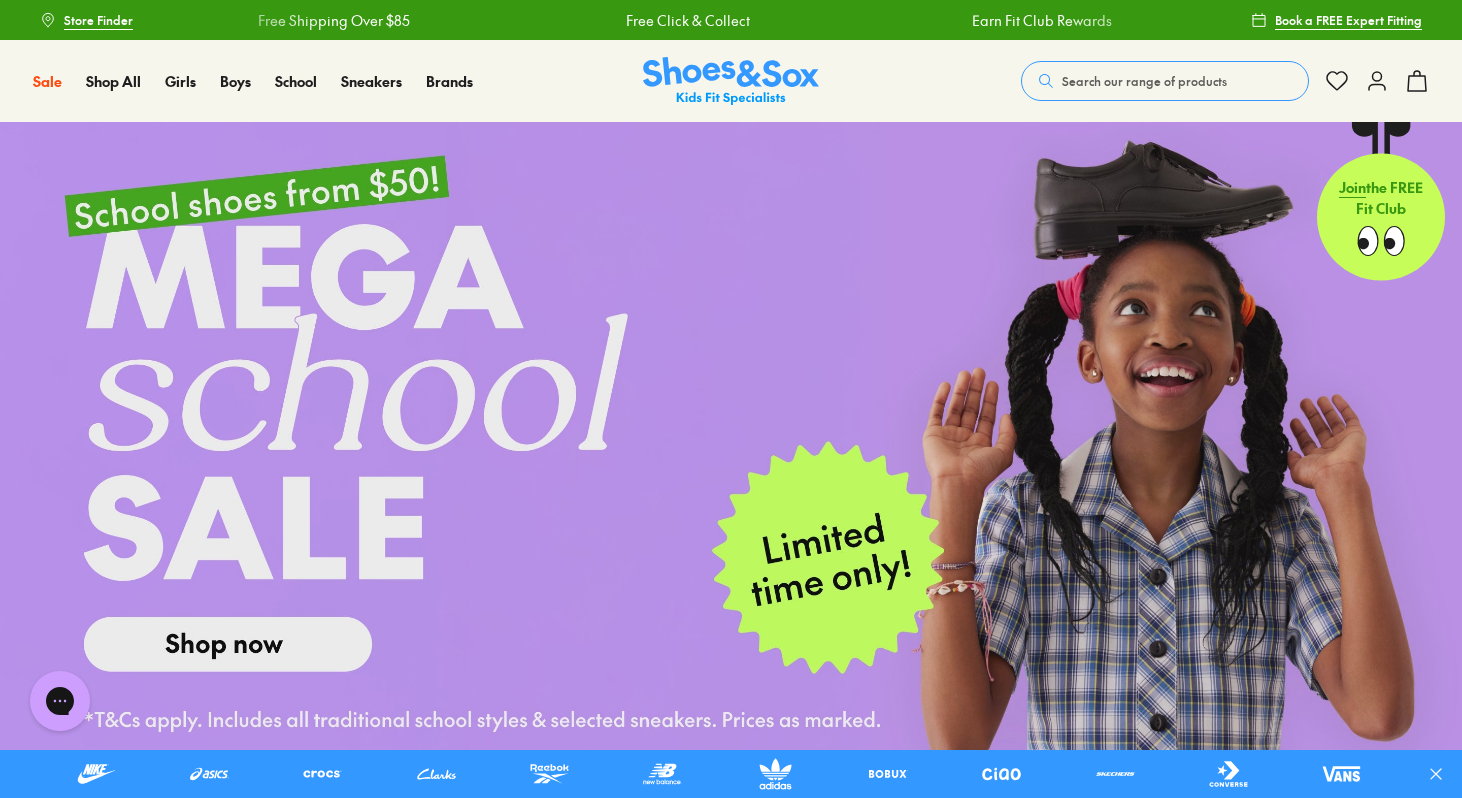 click on "Search our range of products" at bounding box center [1144, 81] 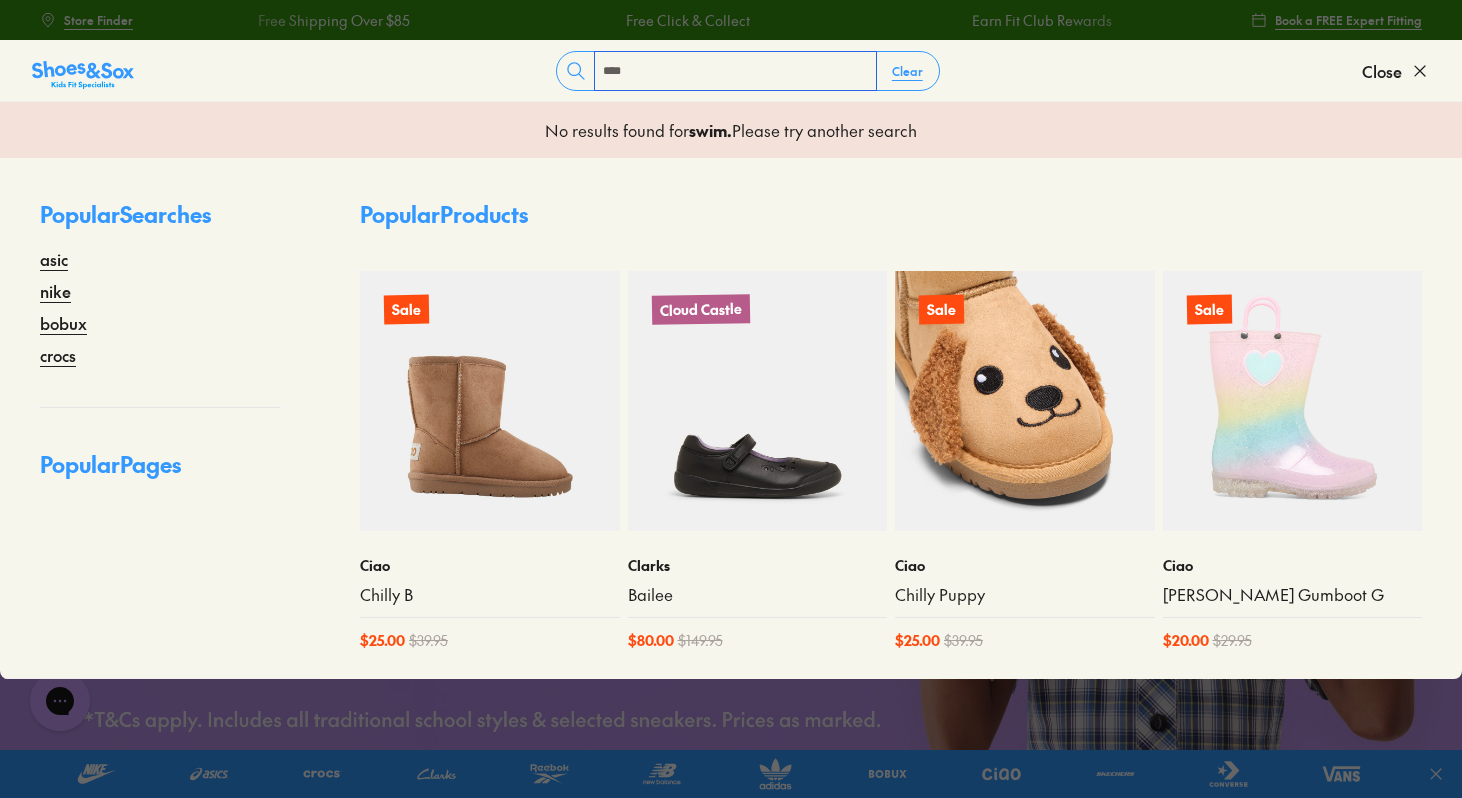 scroll, scrollTop: 2, scrollLeft: 0, axis: vertical 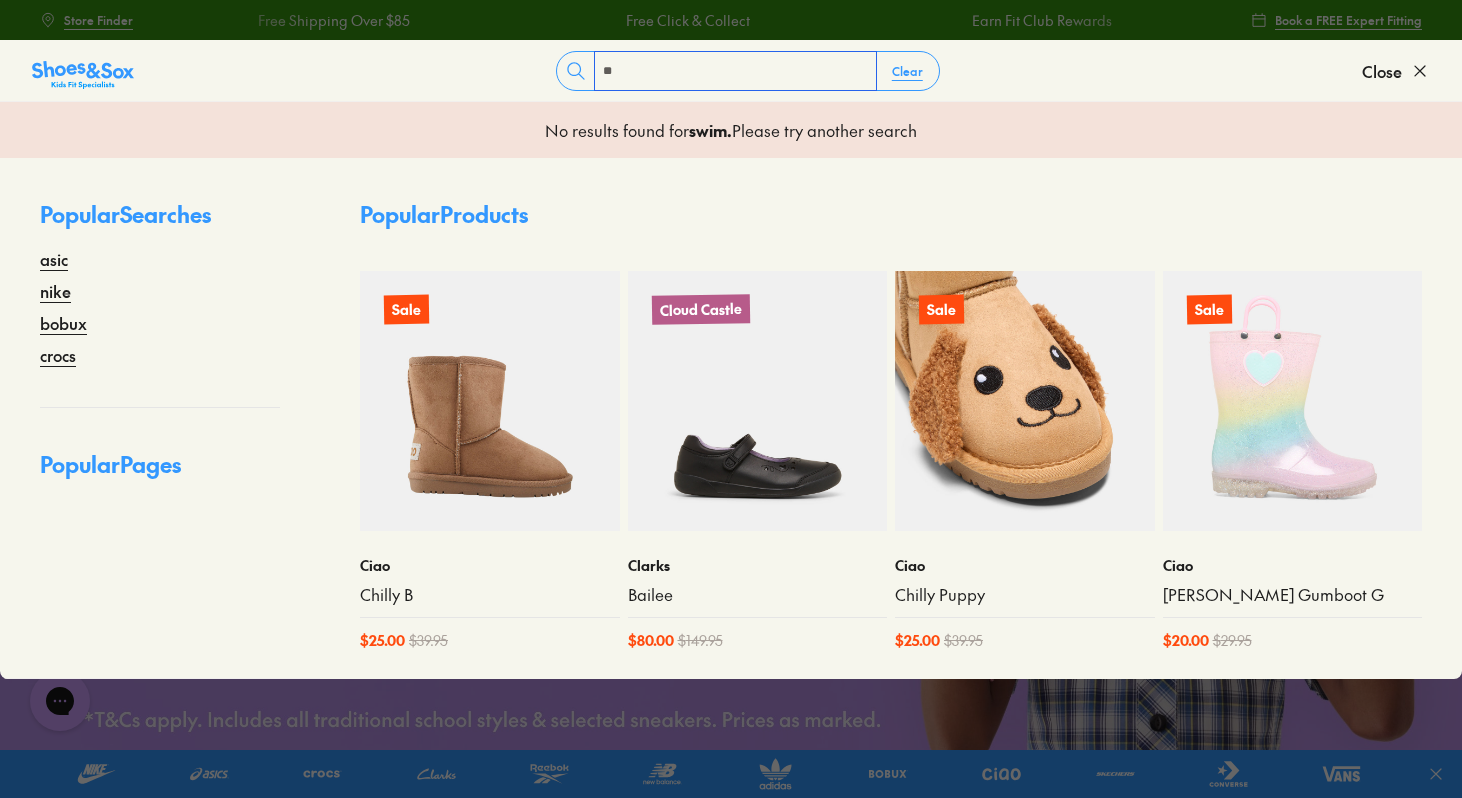 type on "*" 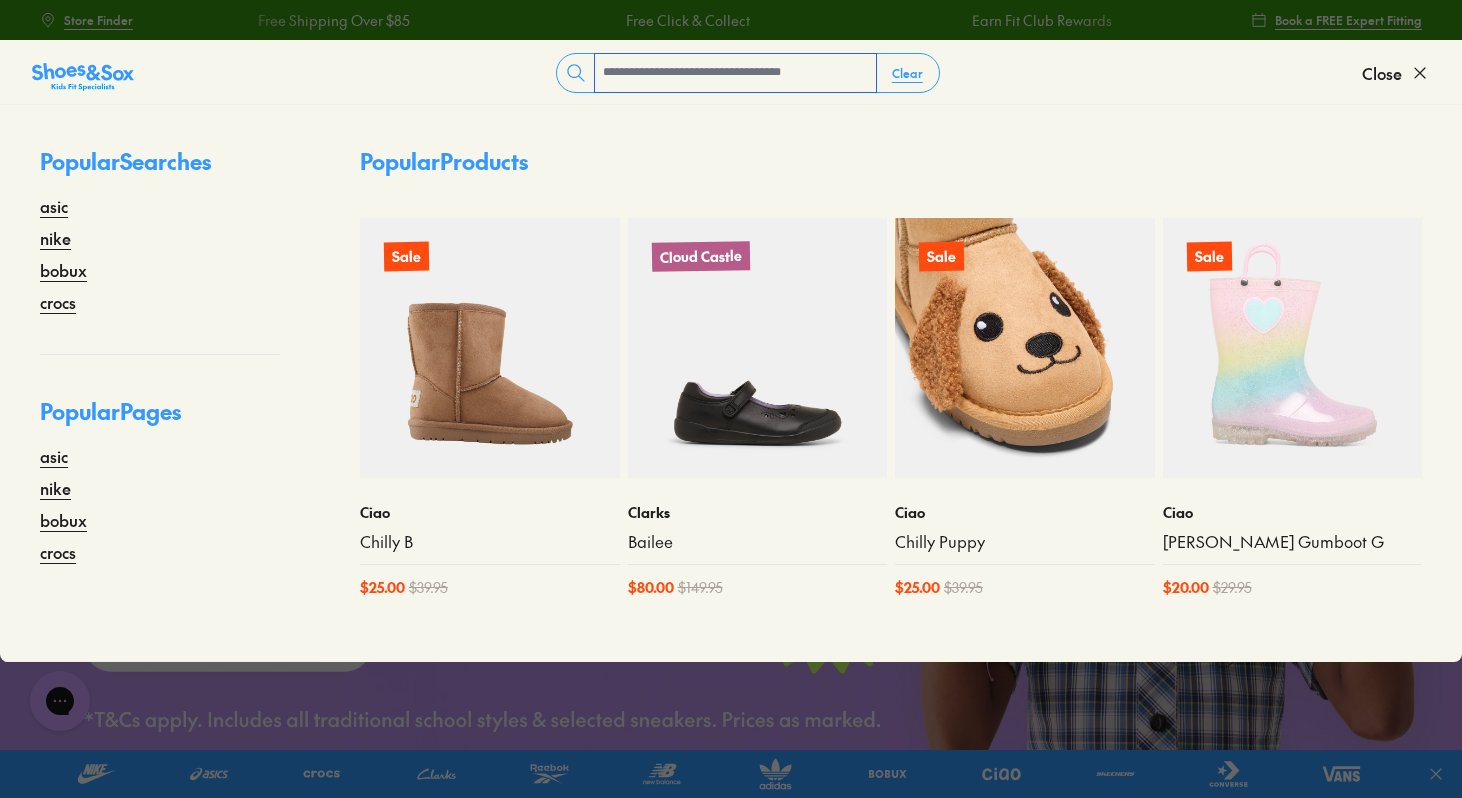 scroll, scrollTop: 0, scrollLeft: 0, axis: both 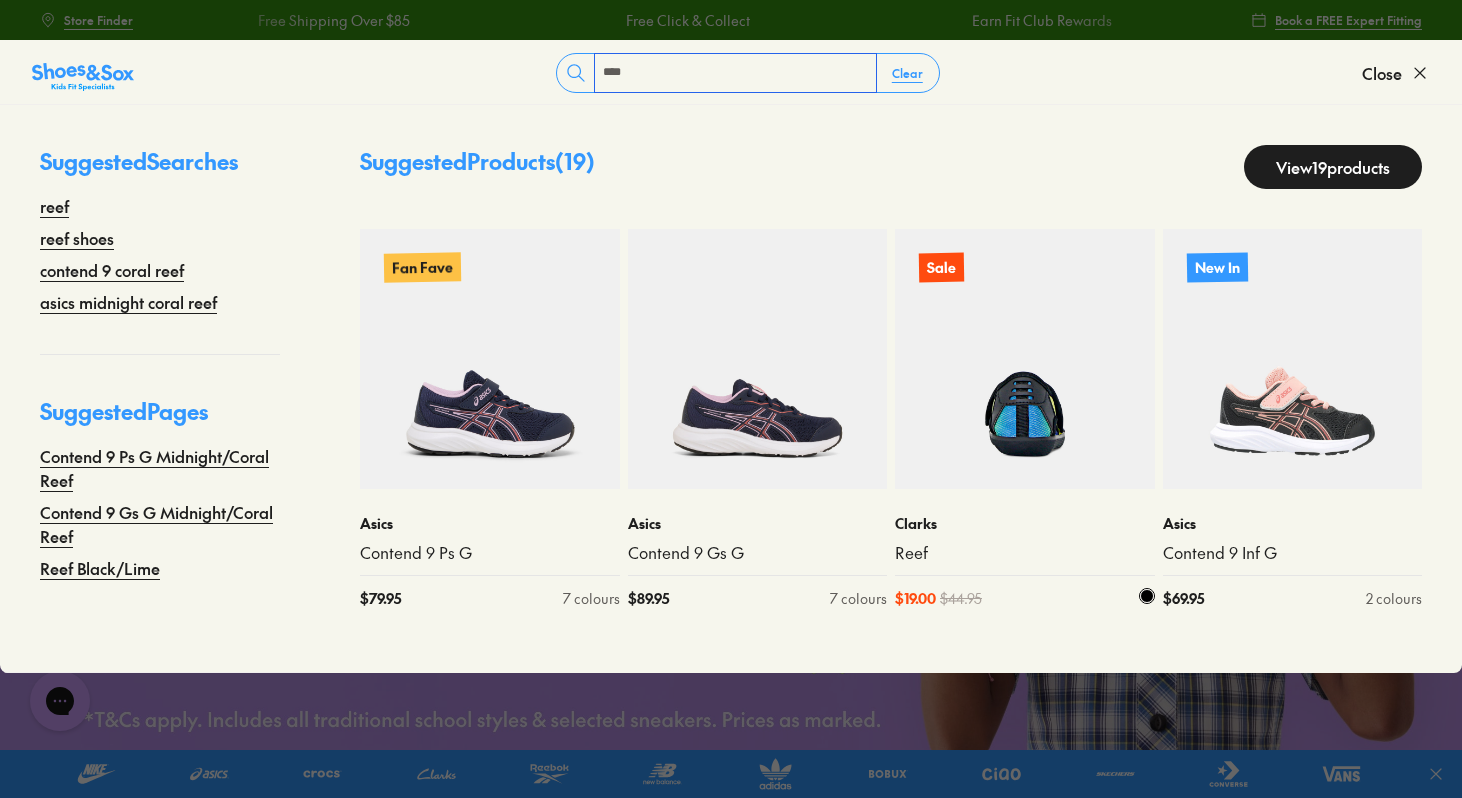 type on "****" 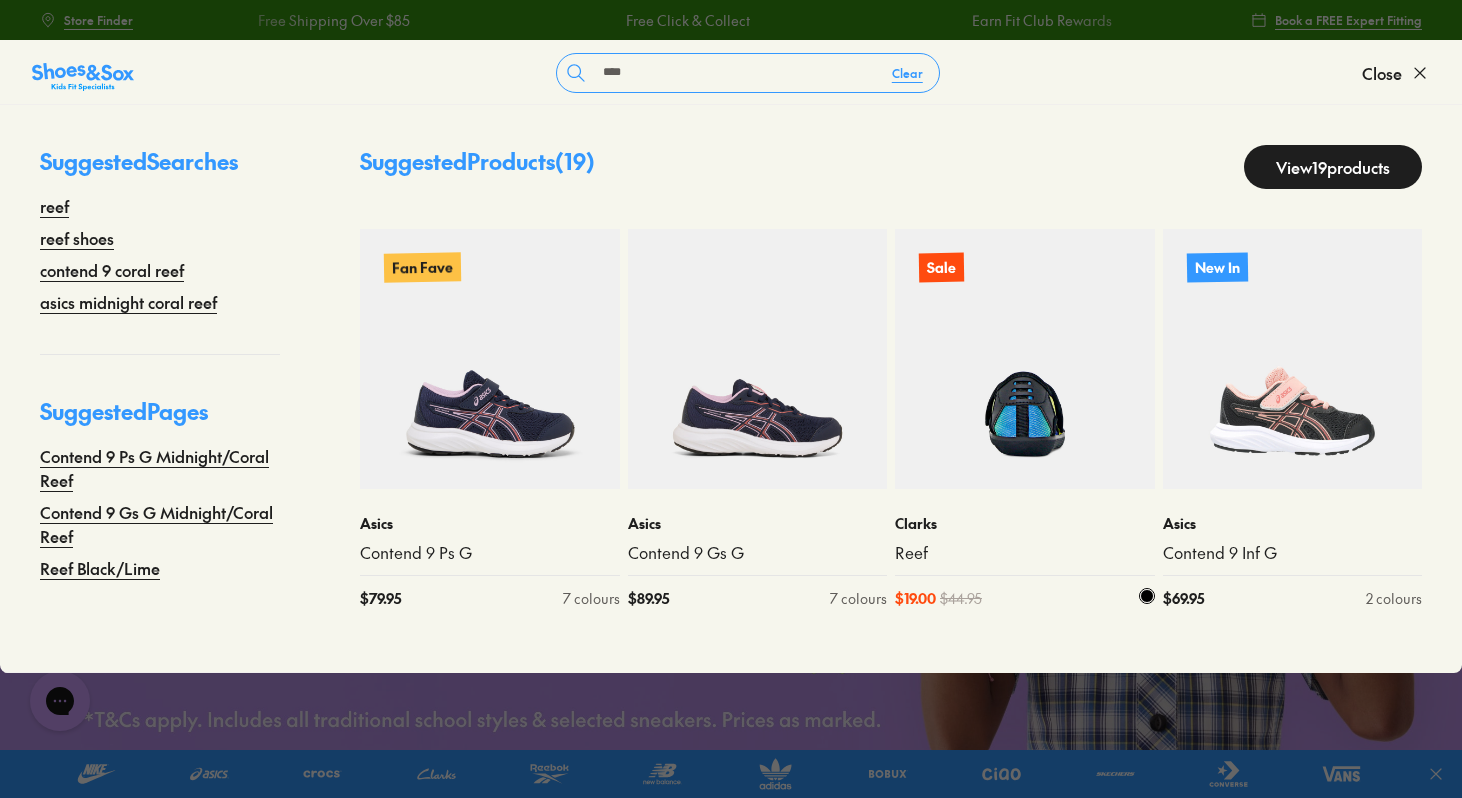 click at bounding box center [1025, 359] 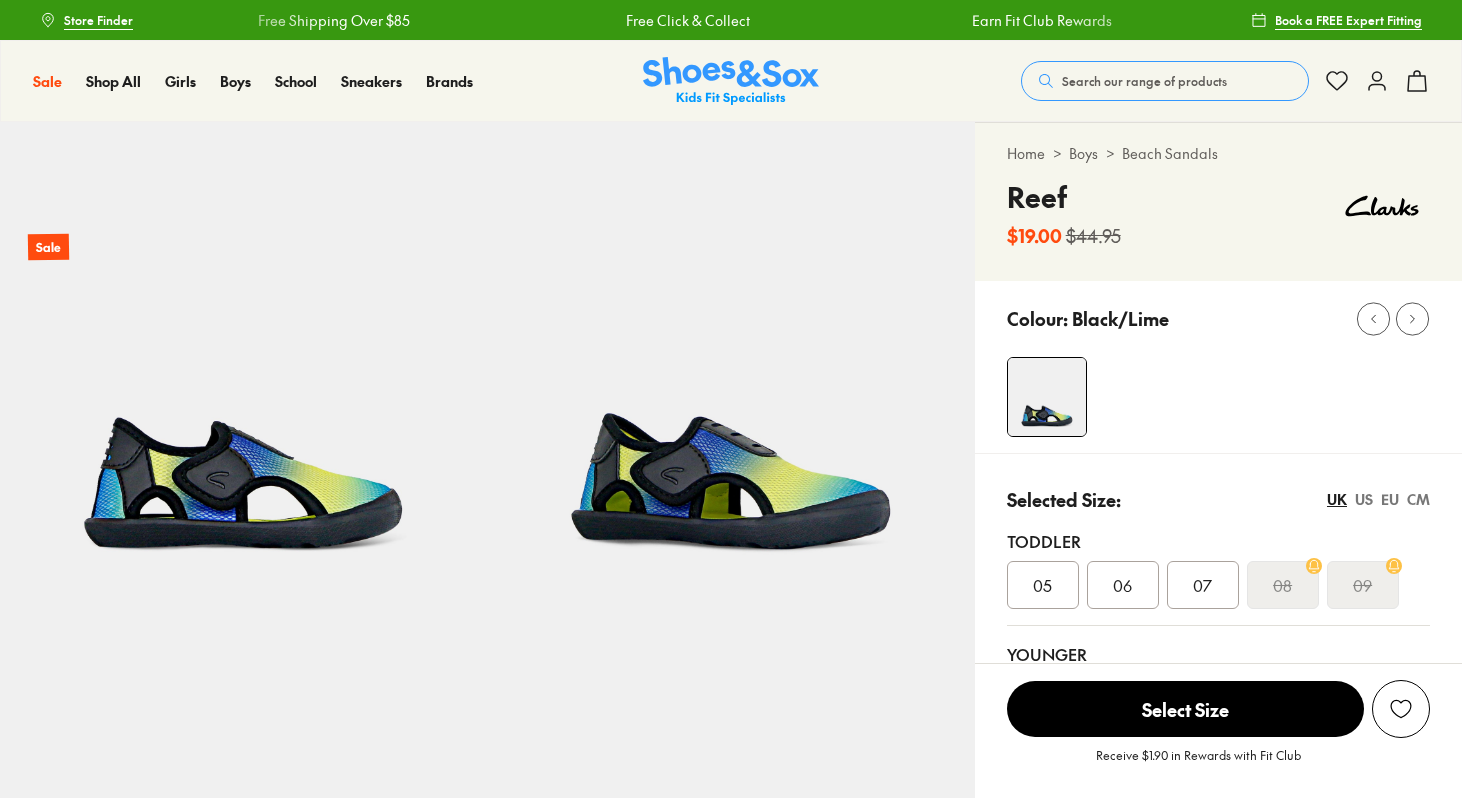 scroll, scrollTop: 0, scrollLeft: 0, axis: both 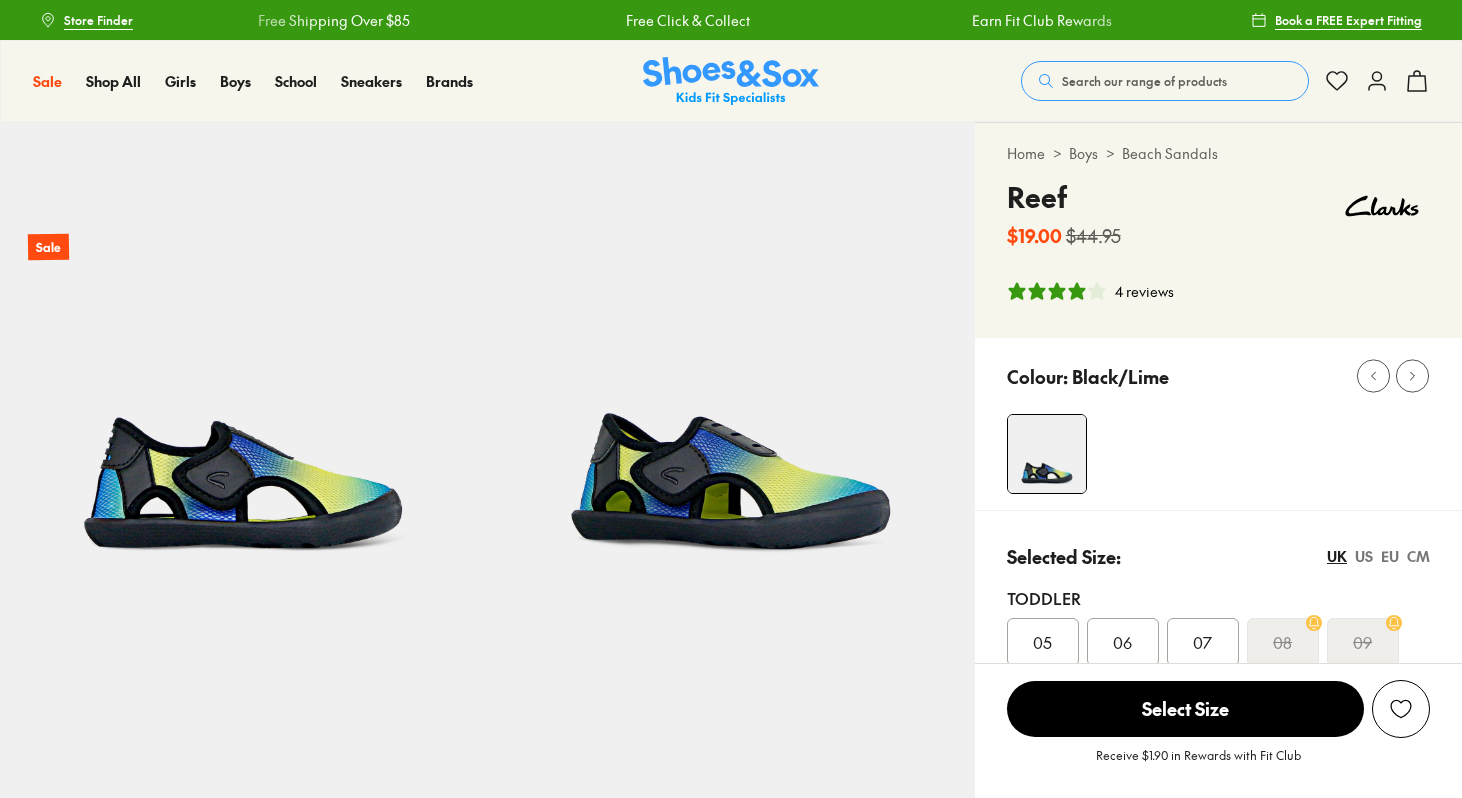 select on "*" 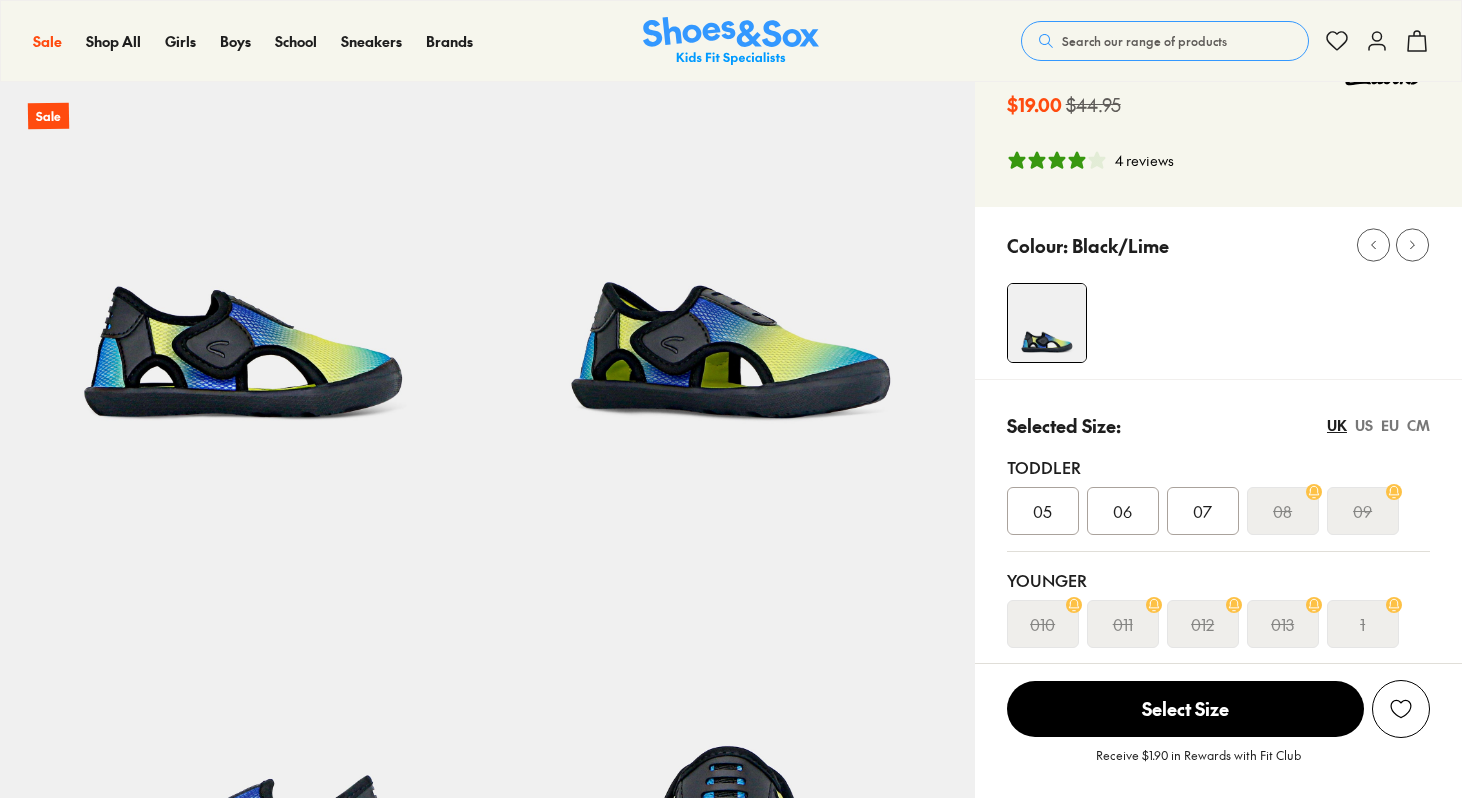 scroll, scrollTop: 276, scrollLeft: 0, axis: vertical 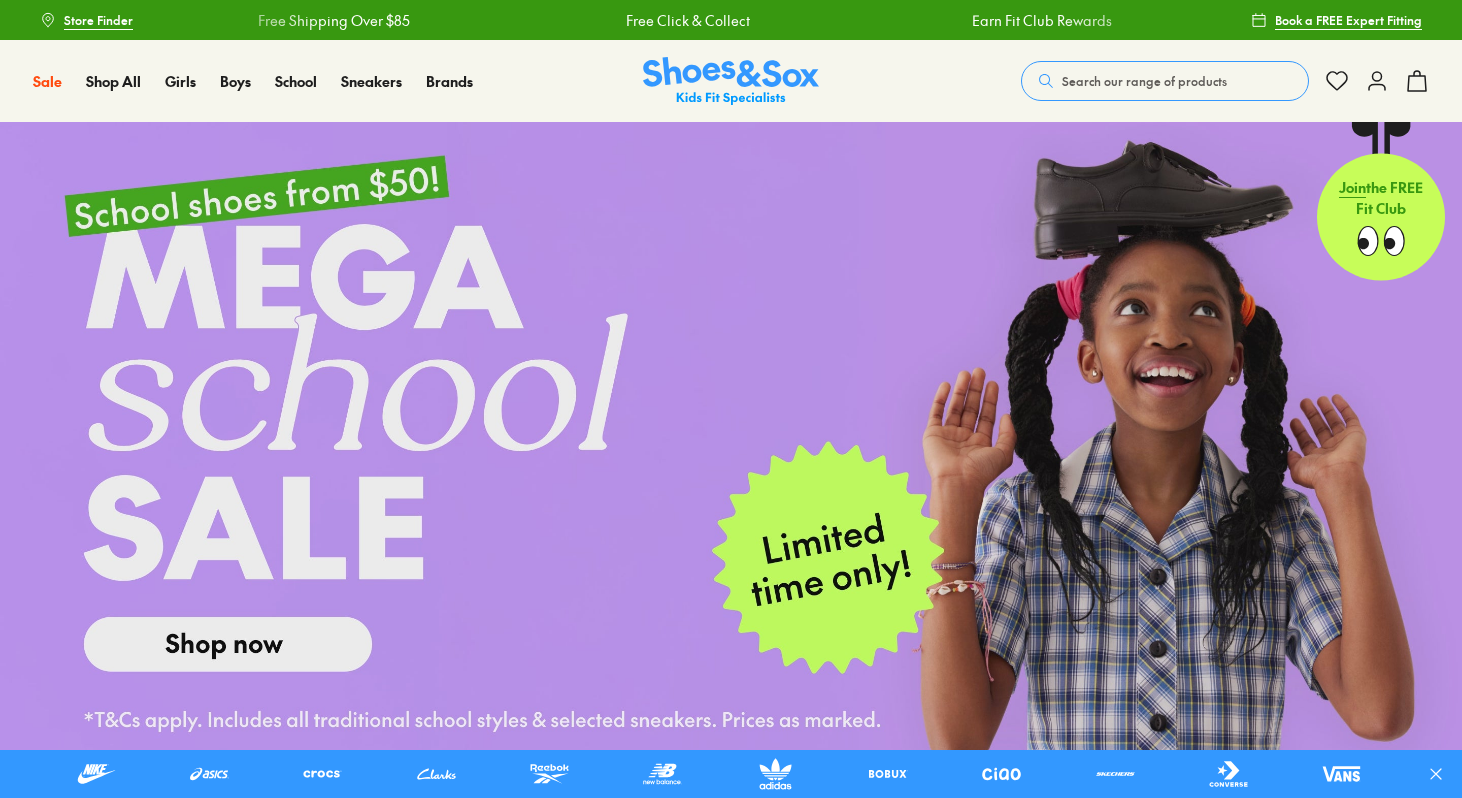 click on "Search our range of products" at bounding box center (1144, 81) 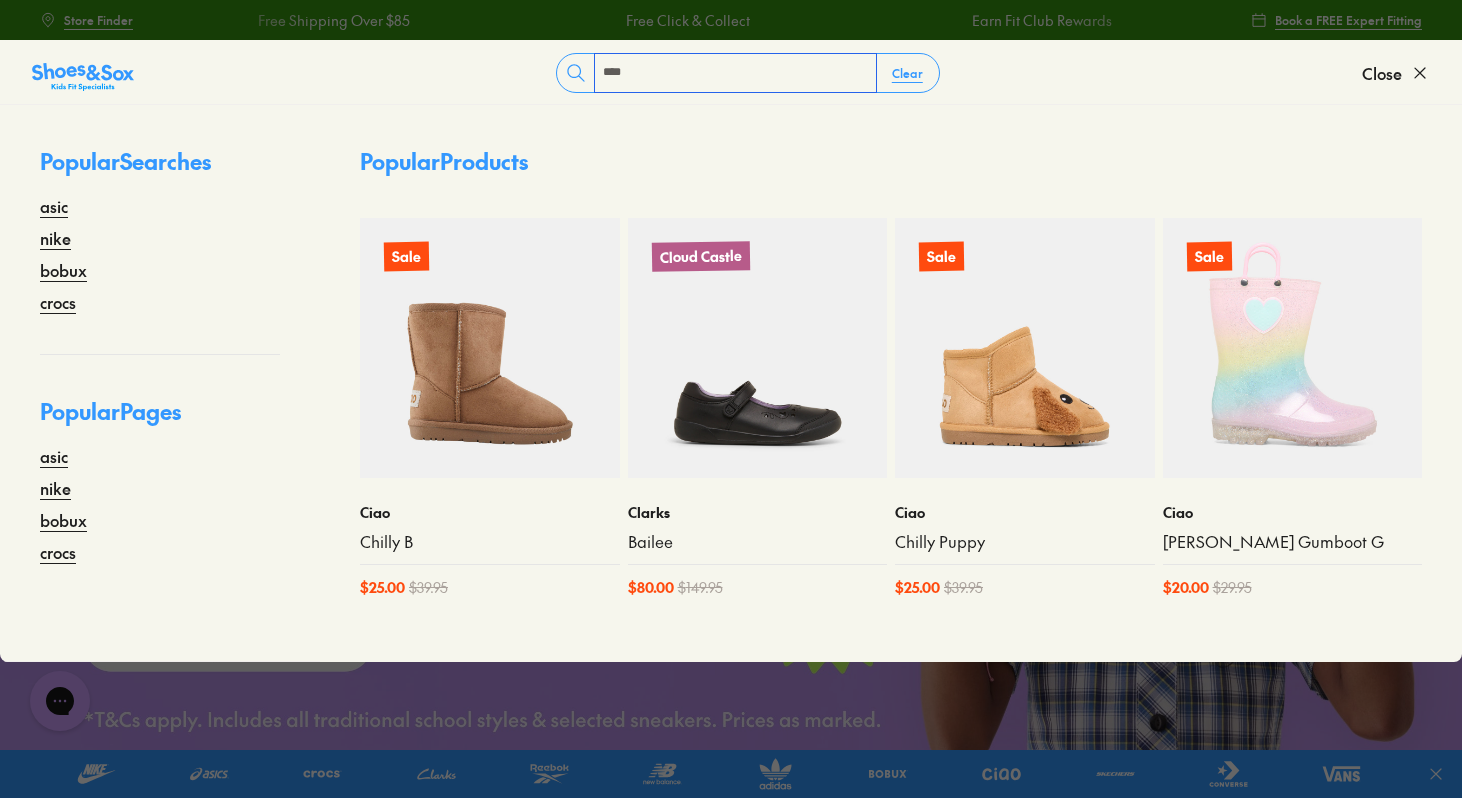 scroll, scrollTop: 0, scrollLeft: 0, axis: both 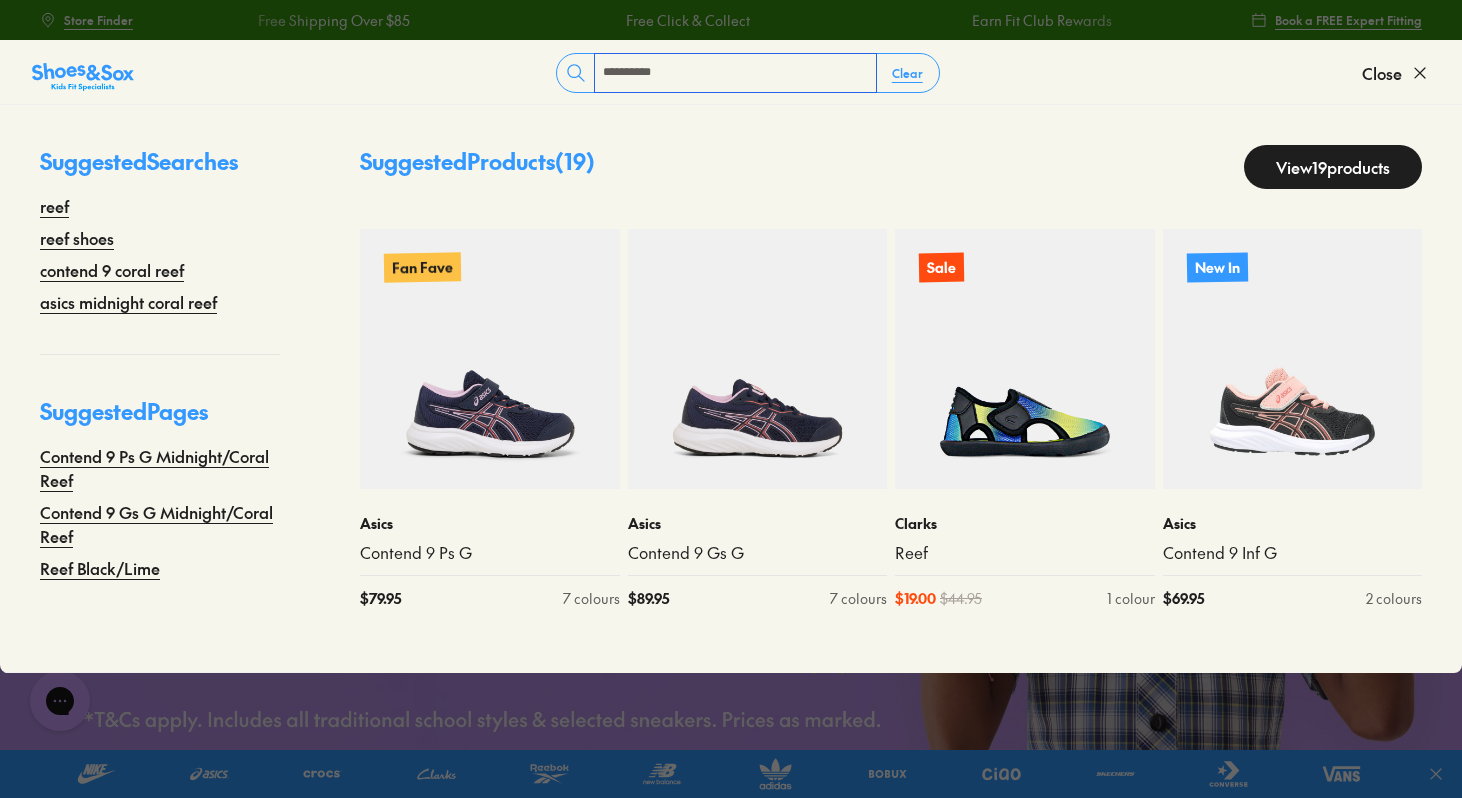 type on "**********" 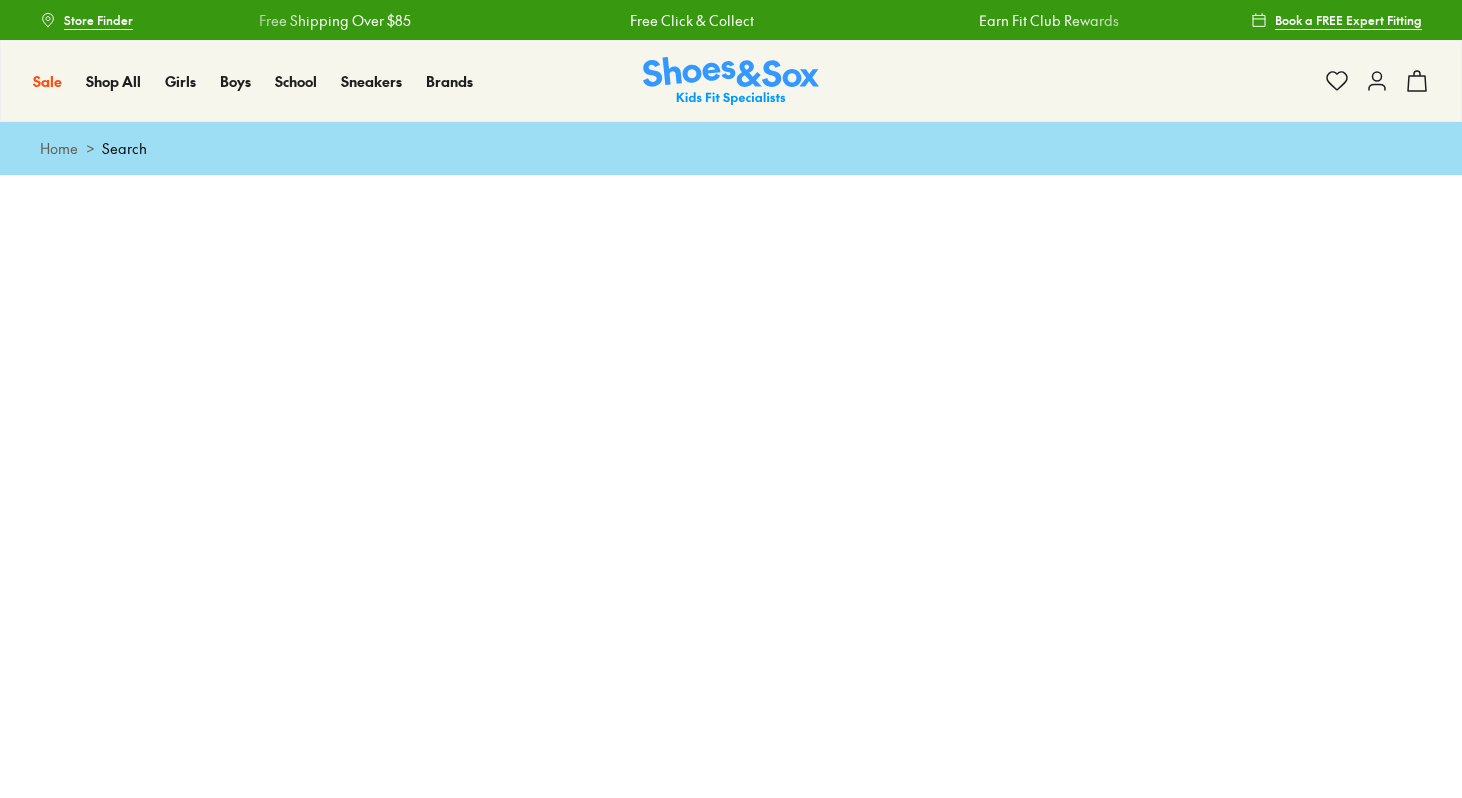 scroll, scrollTop: 0, scrollLeft: 0, axis: both 